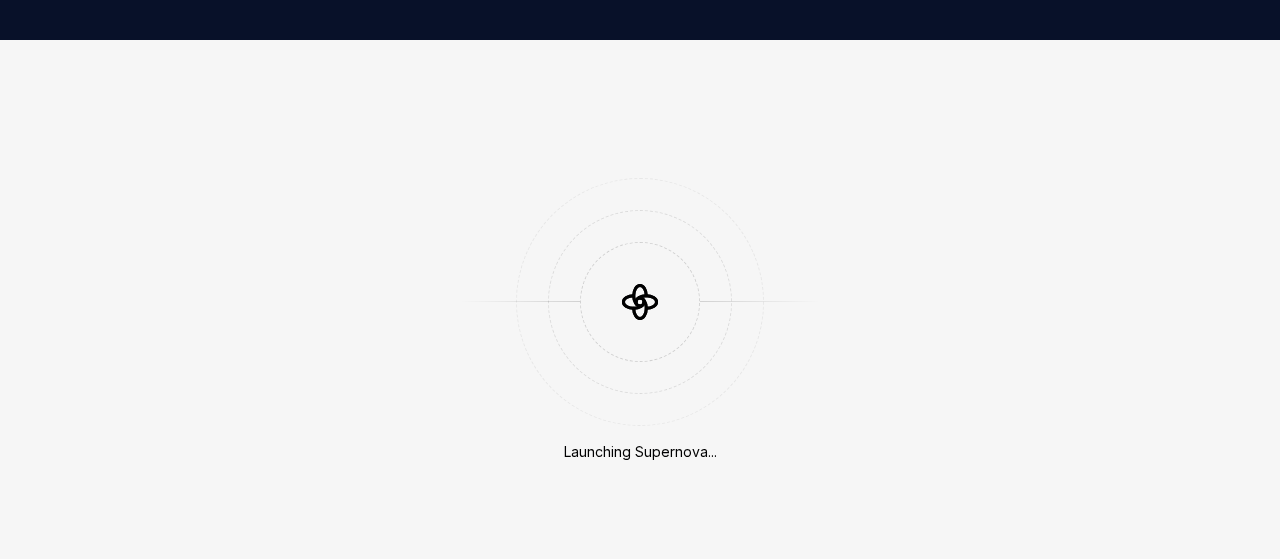 scroll, scrollTop: 0, scrollLeft: 0, axis: both 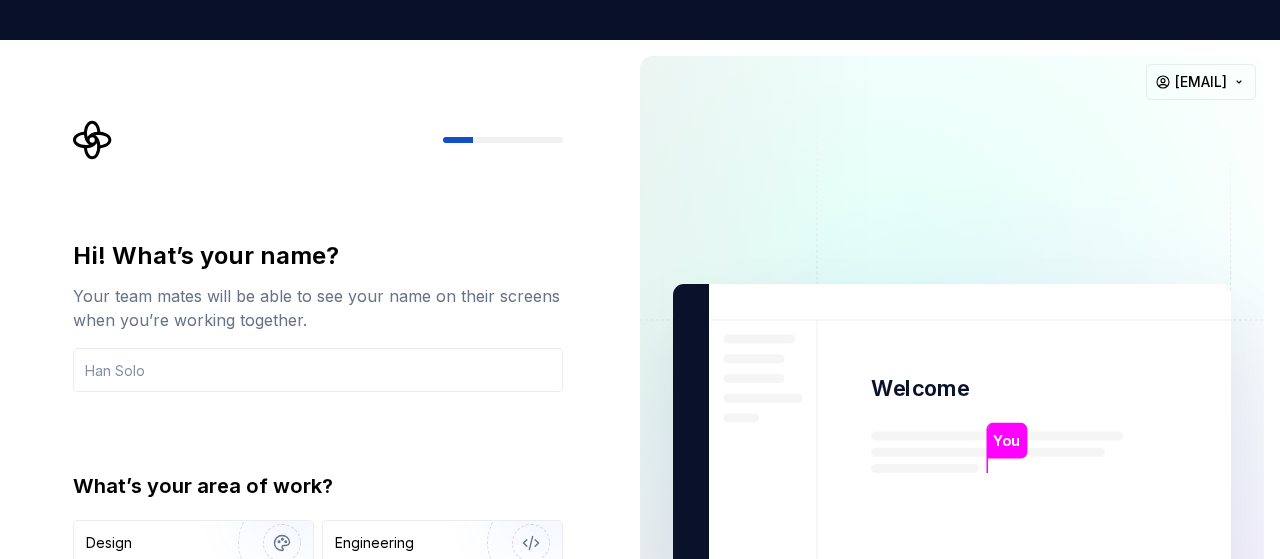 click at bounding box center (952, 491) 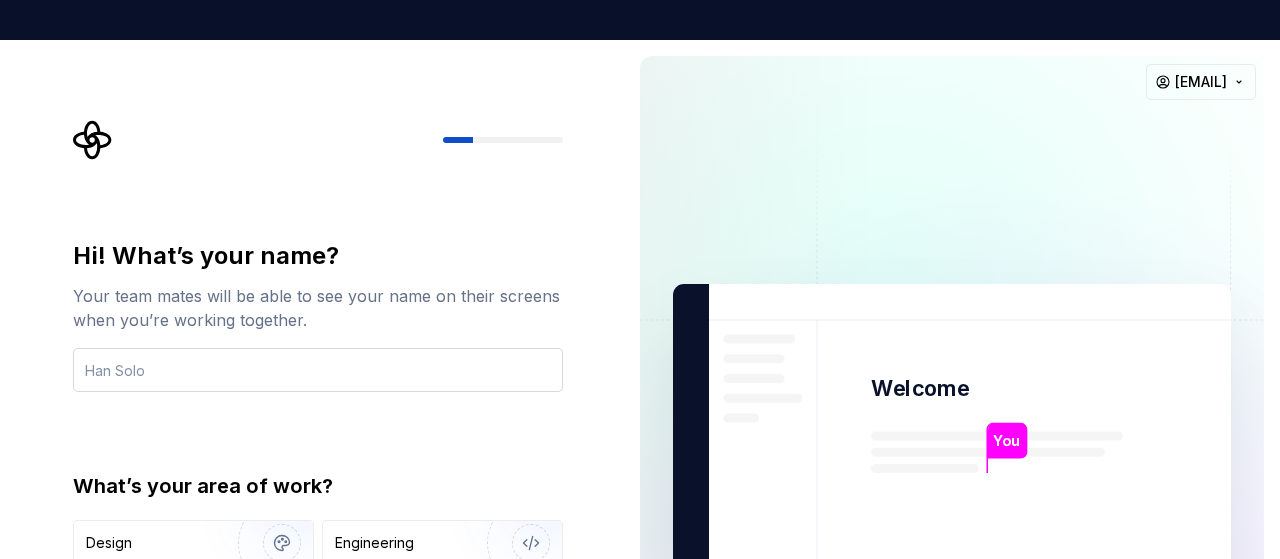 click at bounding box center [318, 370] 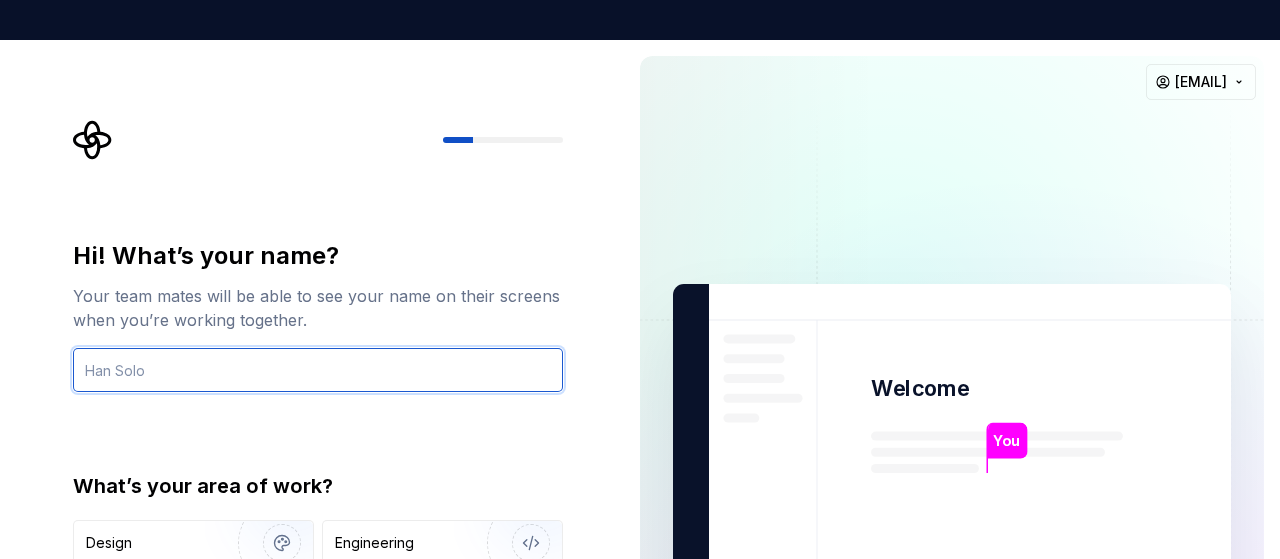 type on "[LAST]" 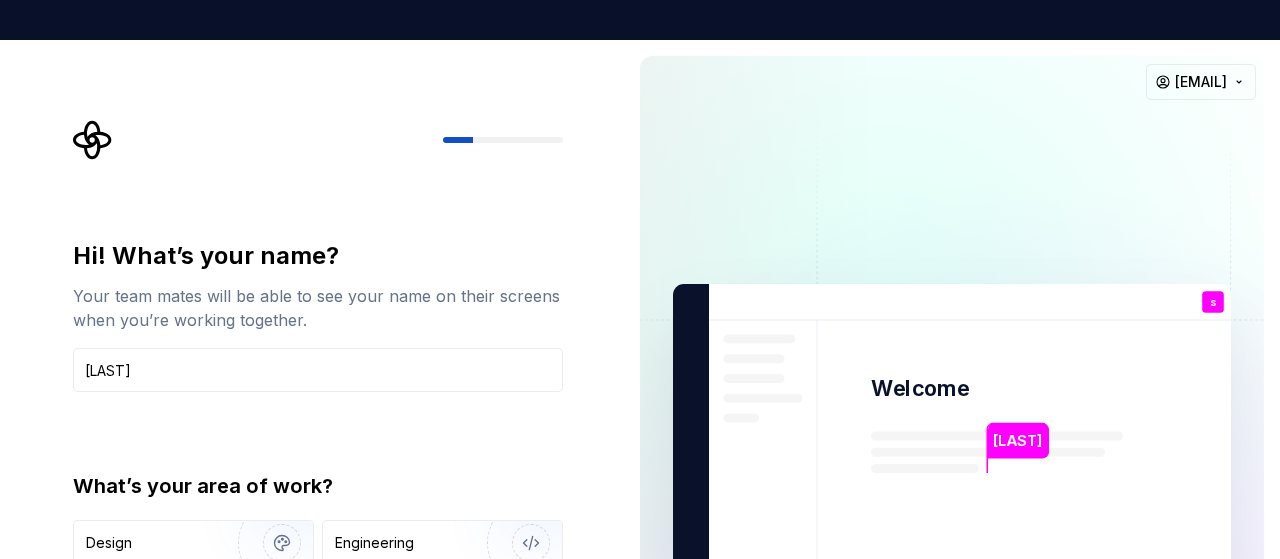 click on "[FIRST] [LAST] Welcome s You T B +3 [FIRST] [LAST] [EMAIL]" at bounding box center (952, 491) 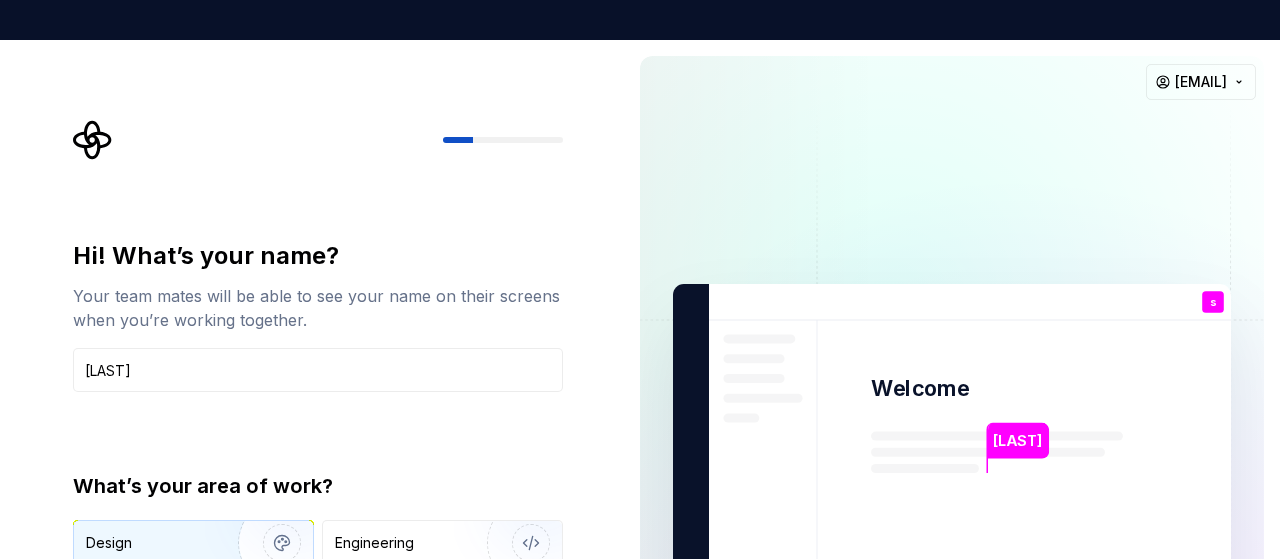 click at bounding box center [269, 543] 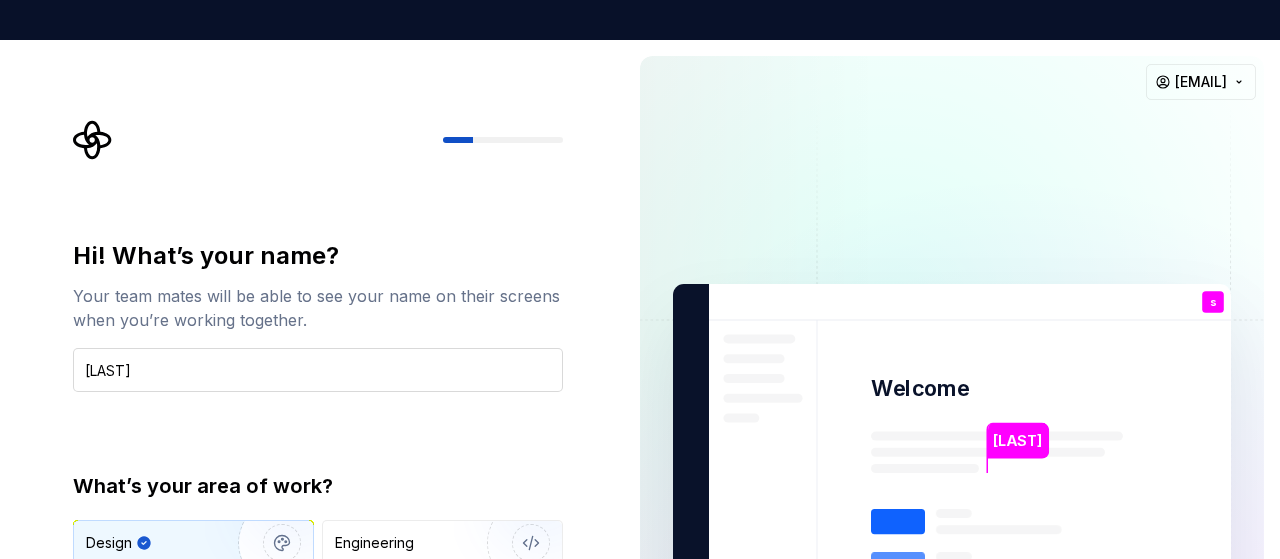 click on "[LAST]" at bounding box center (318, 370) 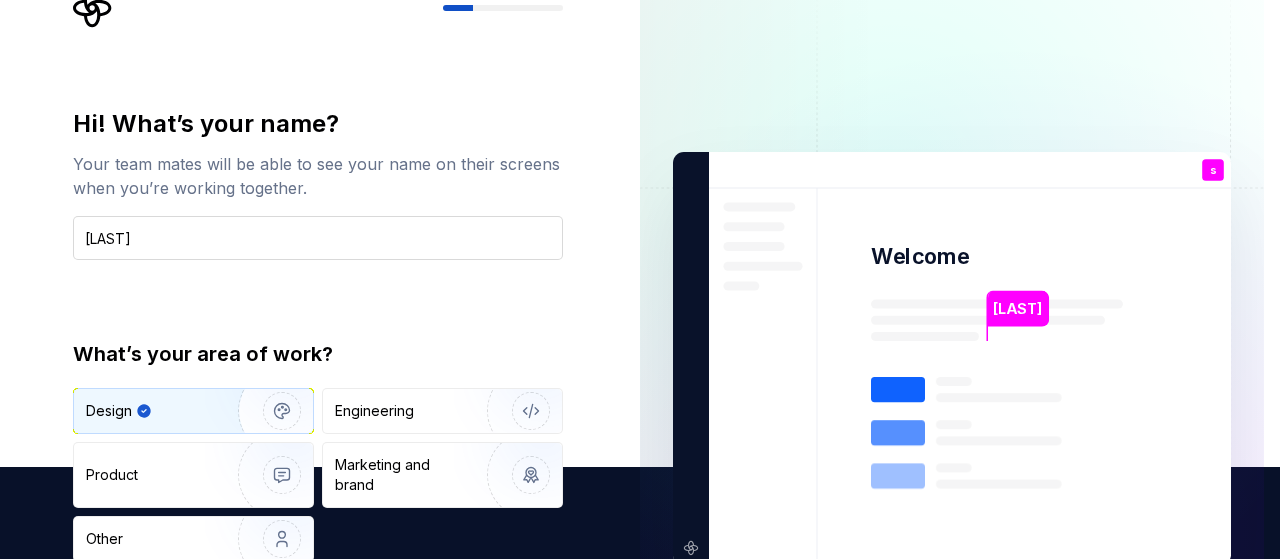type on "Design" 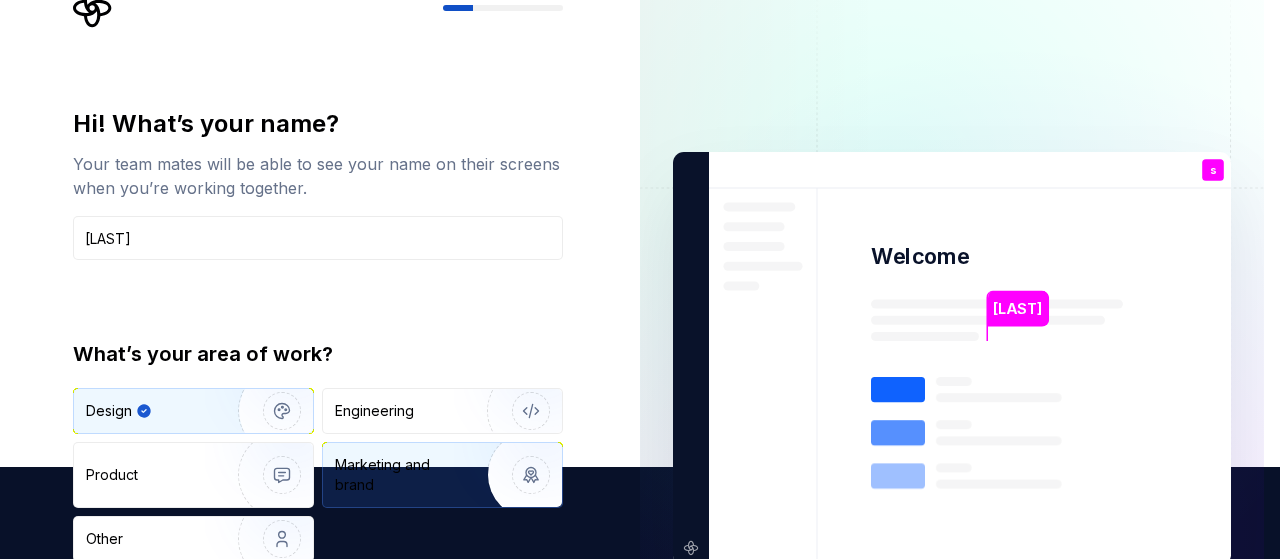 click on "Marketing and brand" at bounding box center (402, 475) 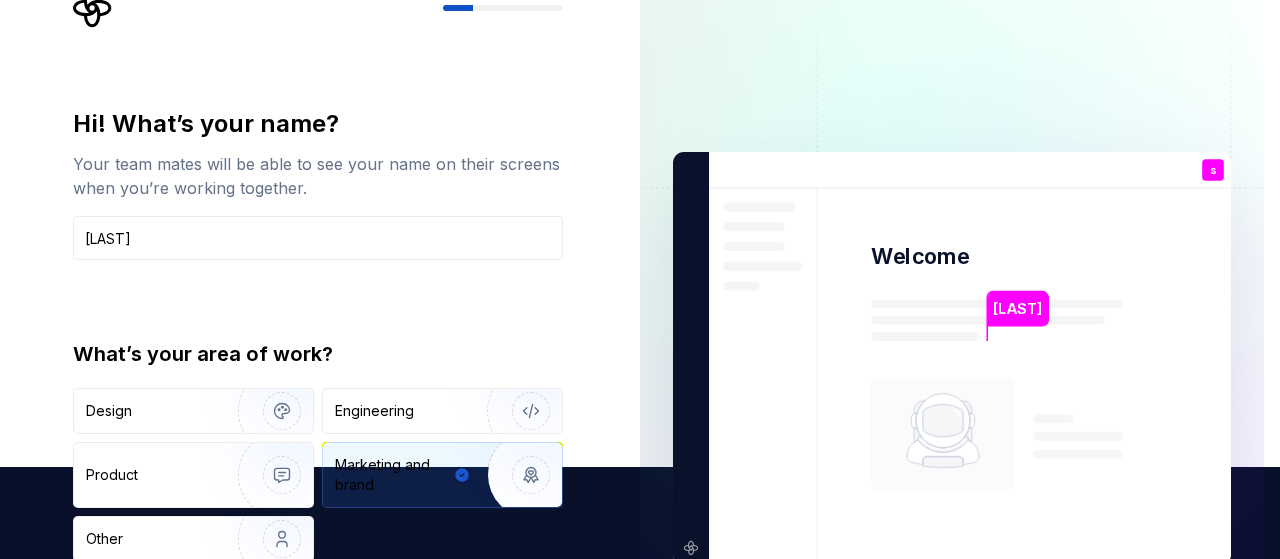 type on "Brand" 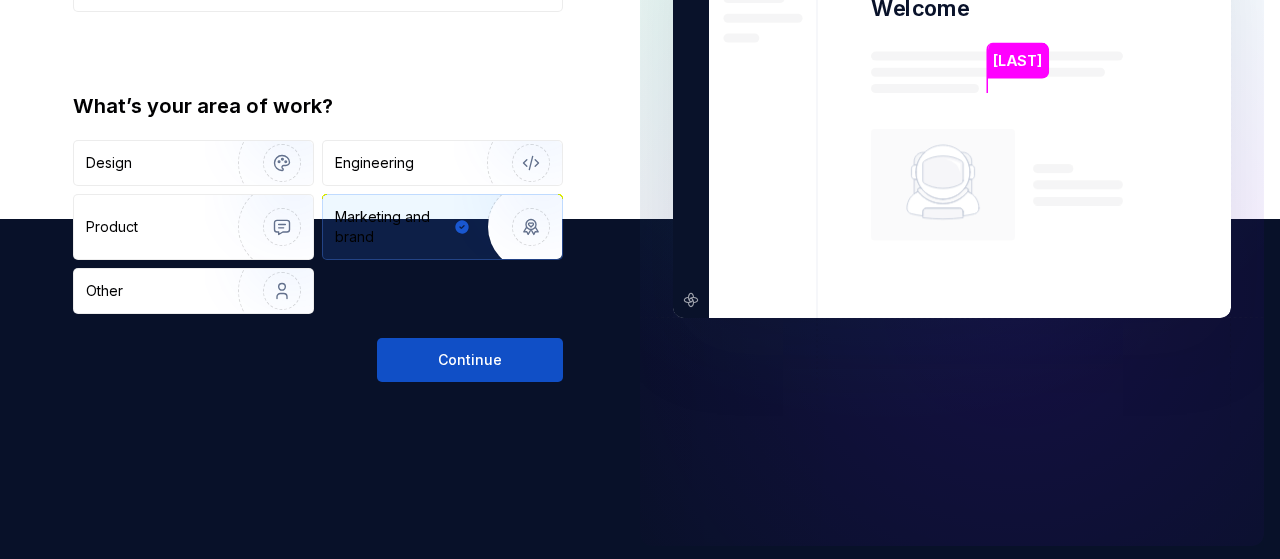 type 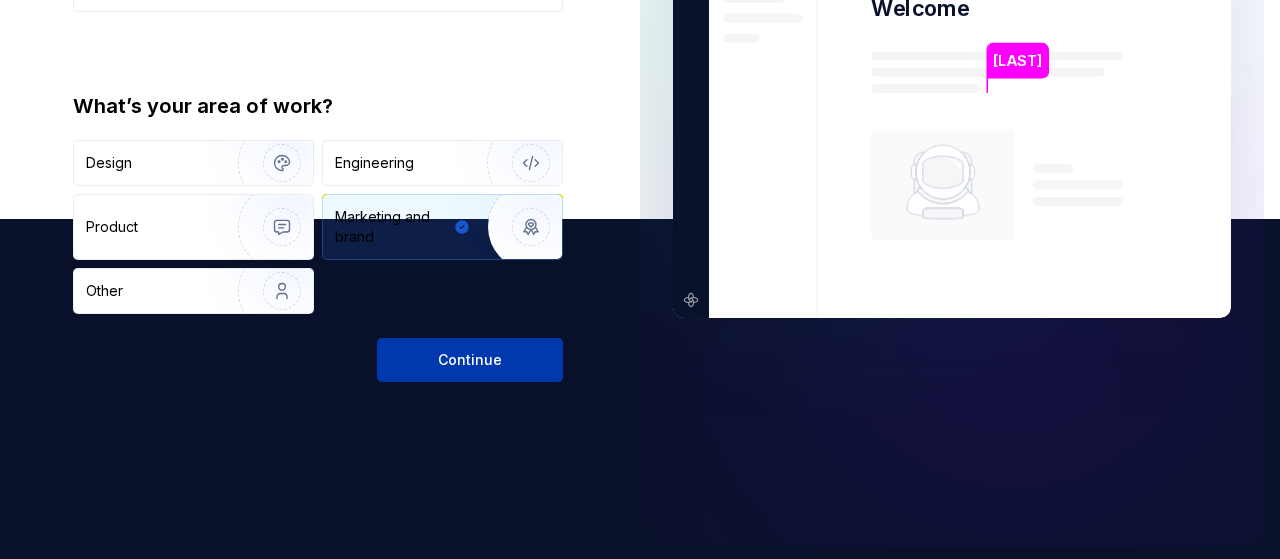 click on "Continue" at bounding box center [470, 360] 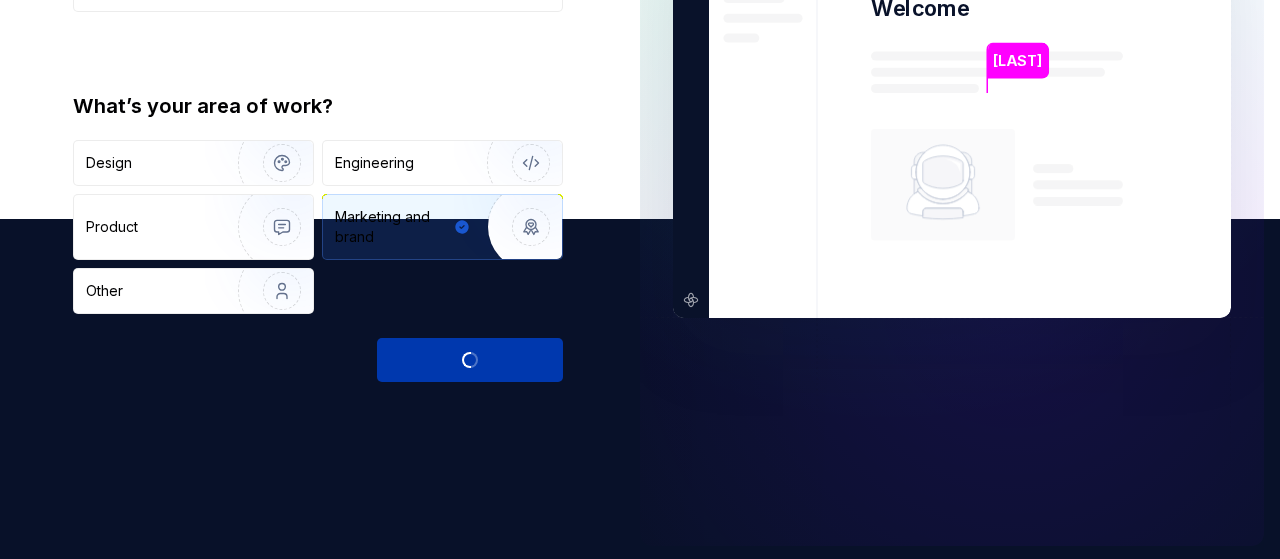scroll, scrollTop: 307, scrollLeft: 0, axis: vertical 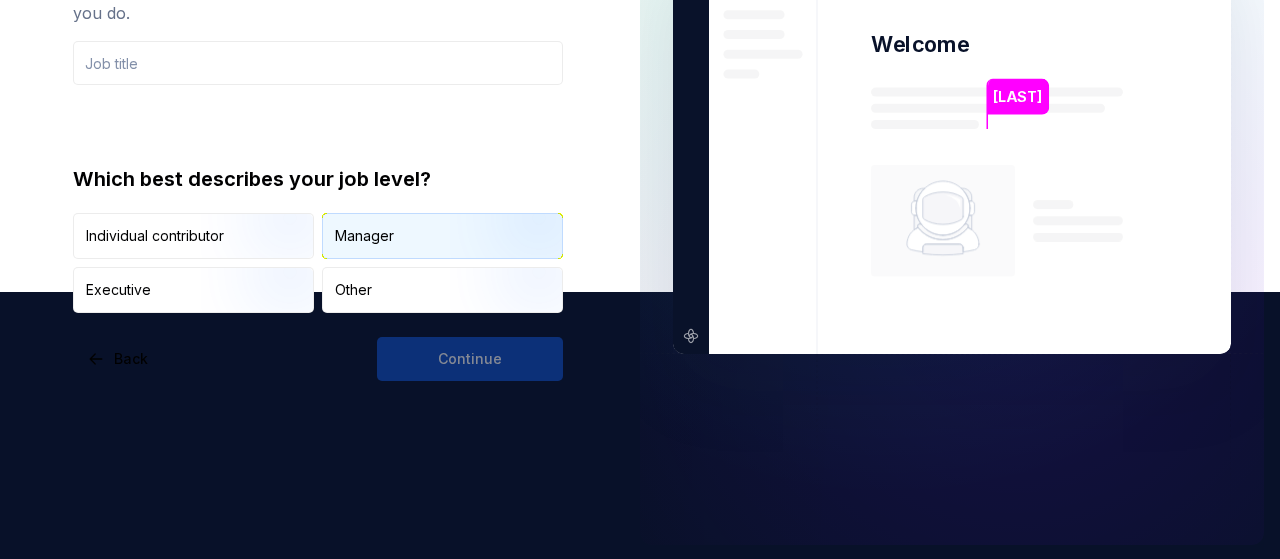 click on "Manager" at bounding box center (364, 236) 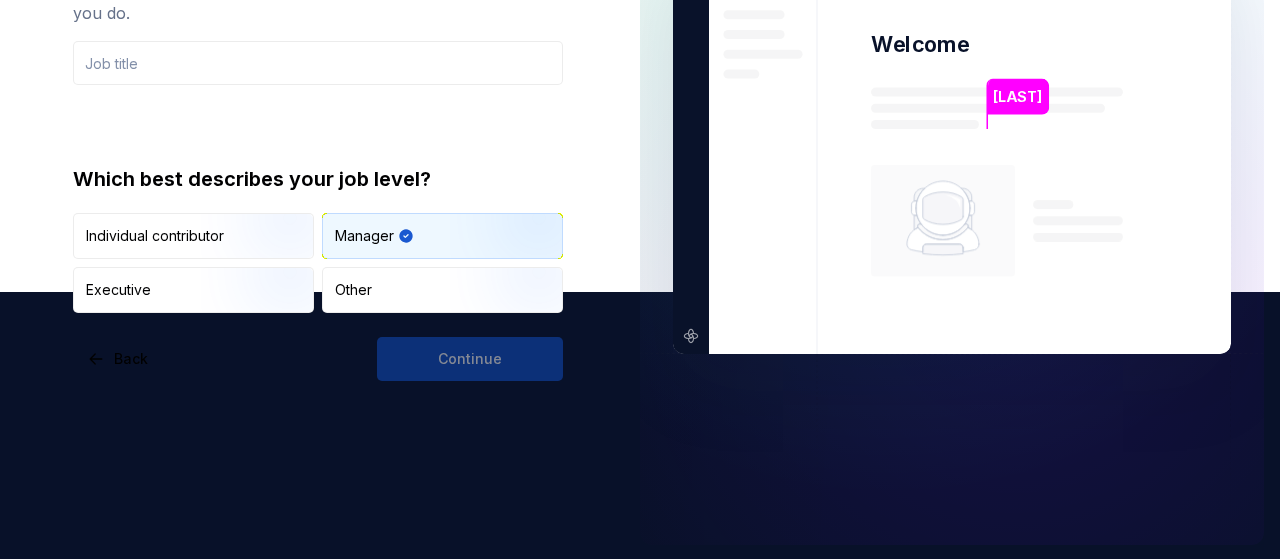 click on "Continue" at bounding box center (470, 359) 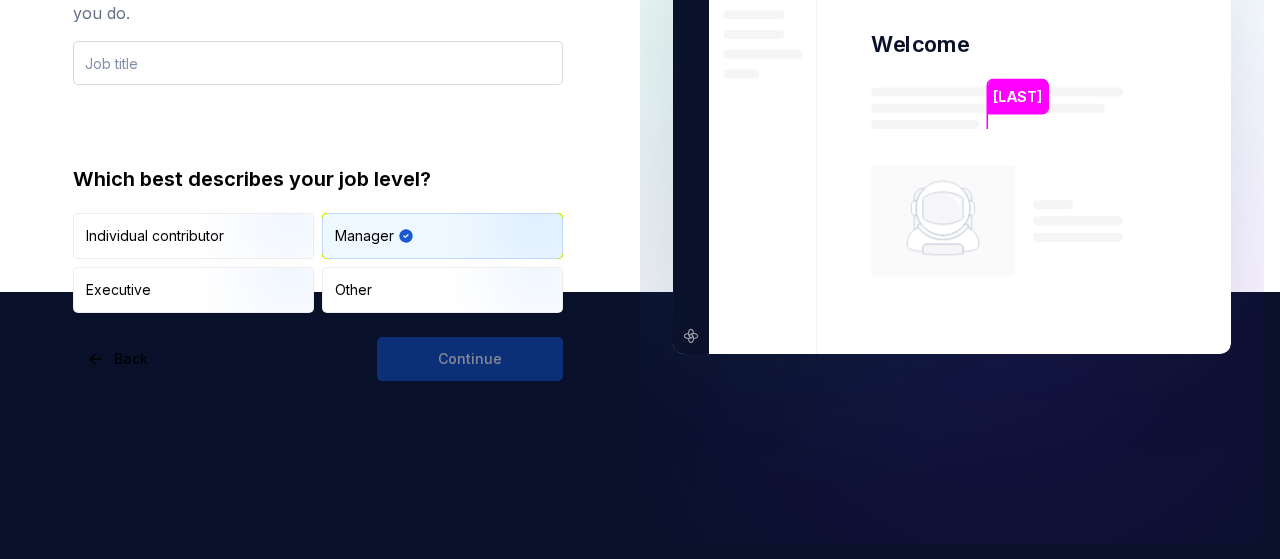 click at bounding box center [318, 63] 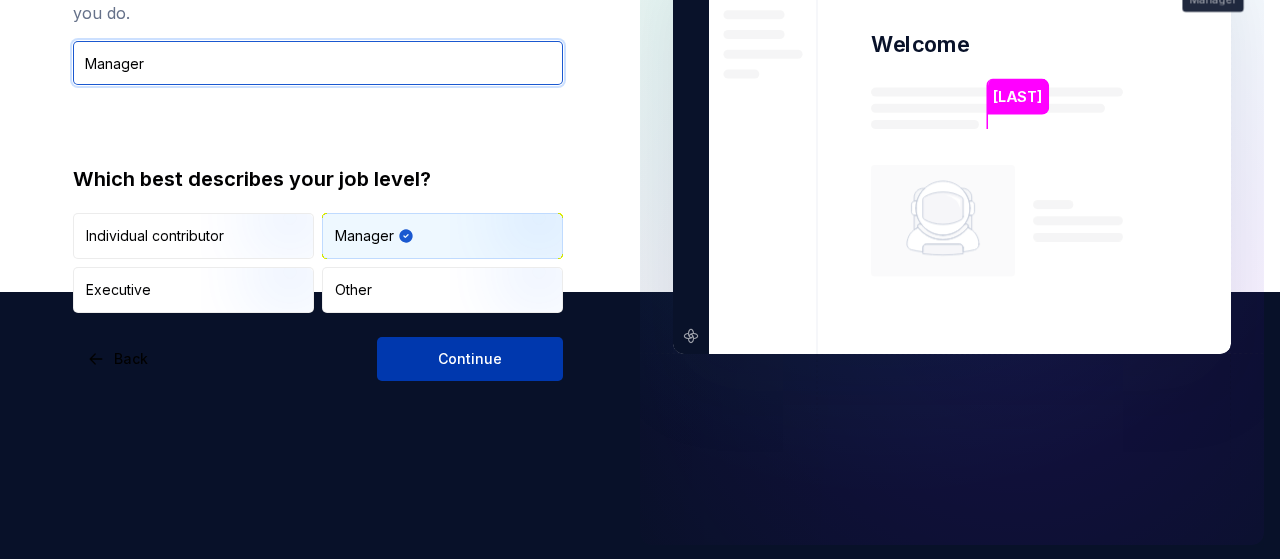 type on "Manager" 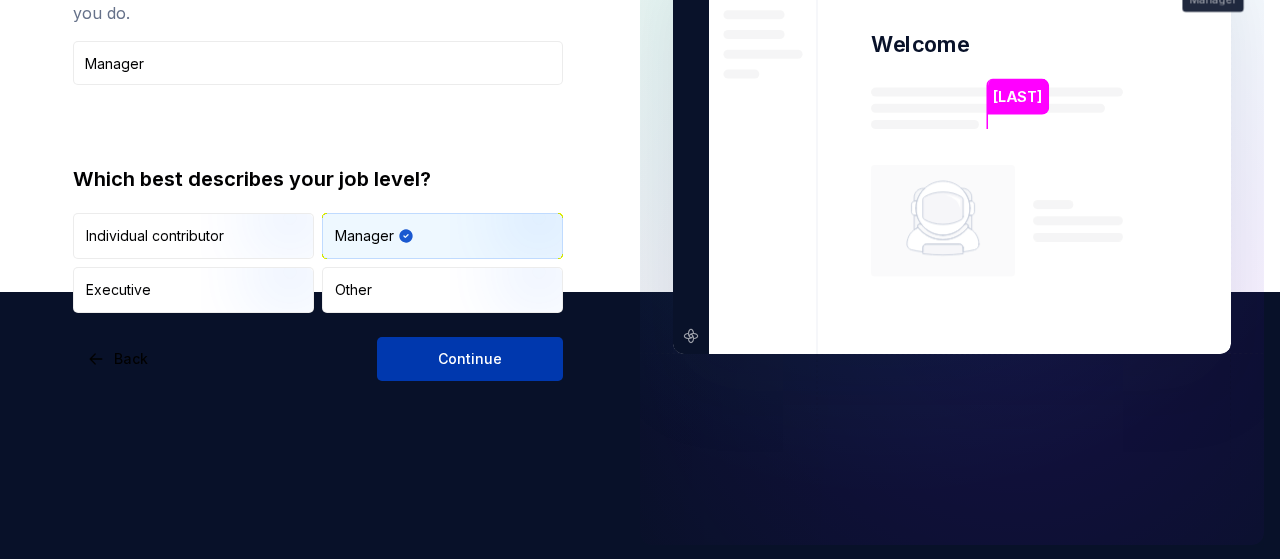 click on "Continue" at bounding box center [470, 359] 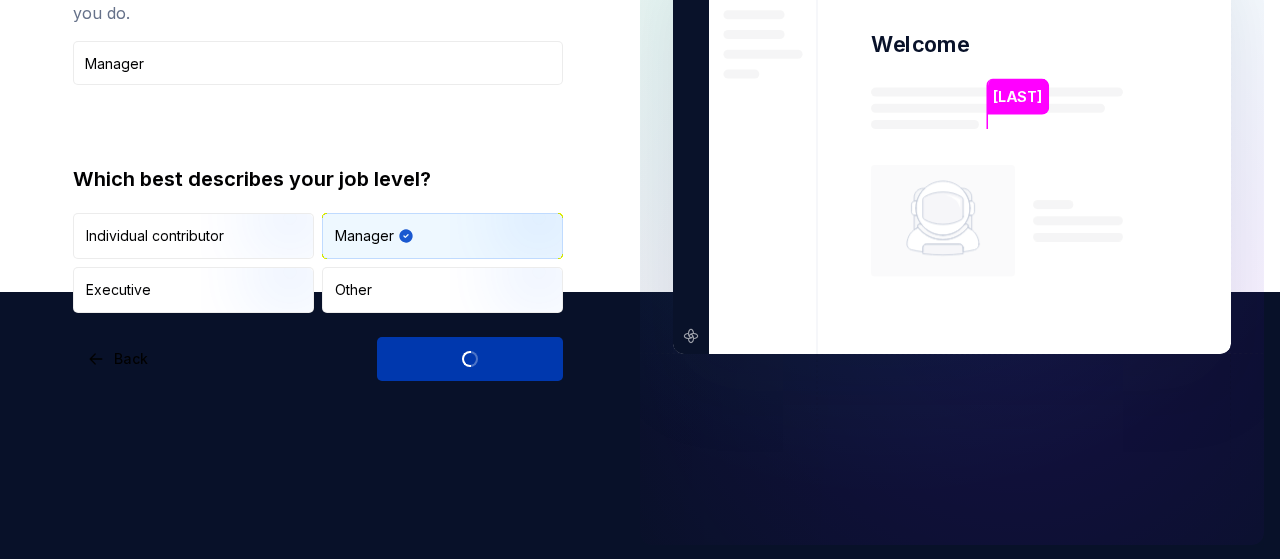 scroll, scrollTop: 312, scrollLeft: 0, axis: vertical 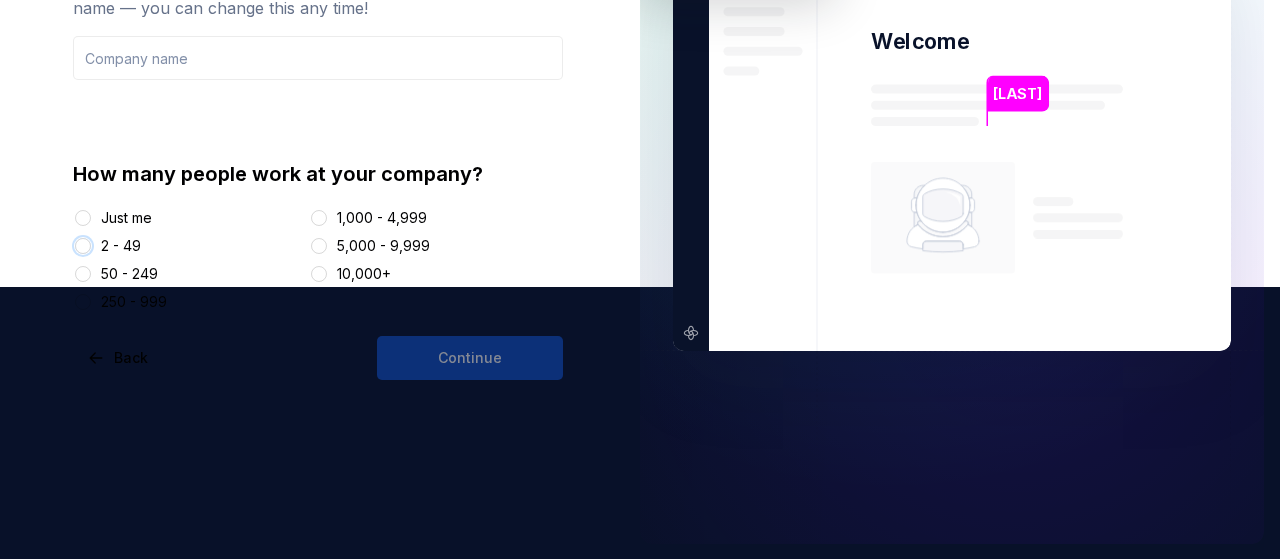 click on "2 - 49" at bounding box center [83, 246] 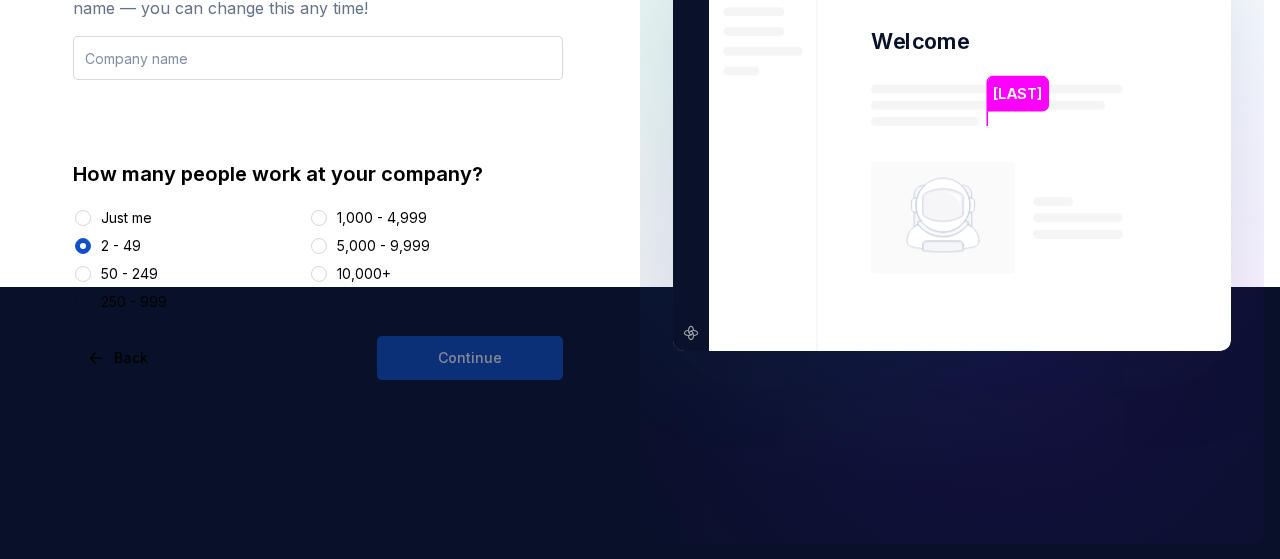 click at bounding box center [318, 58] 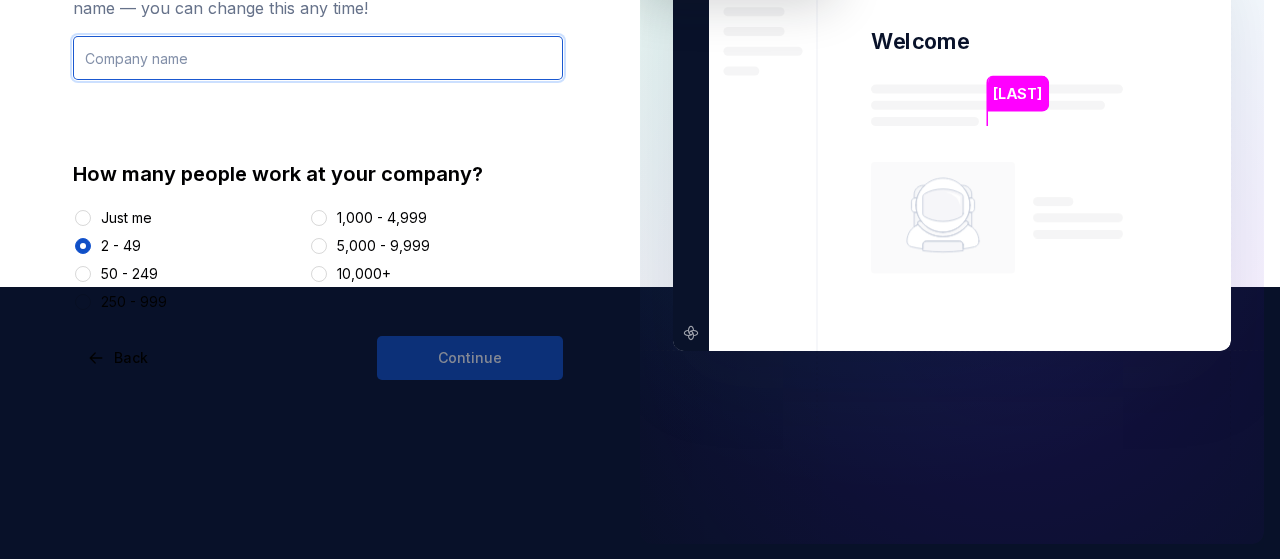 type on "Qualitybacklink.net" 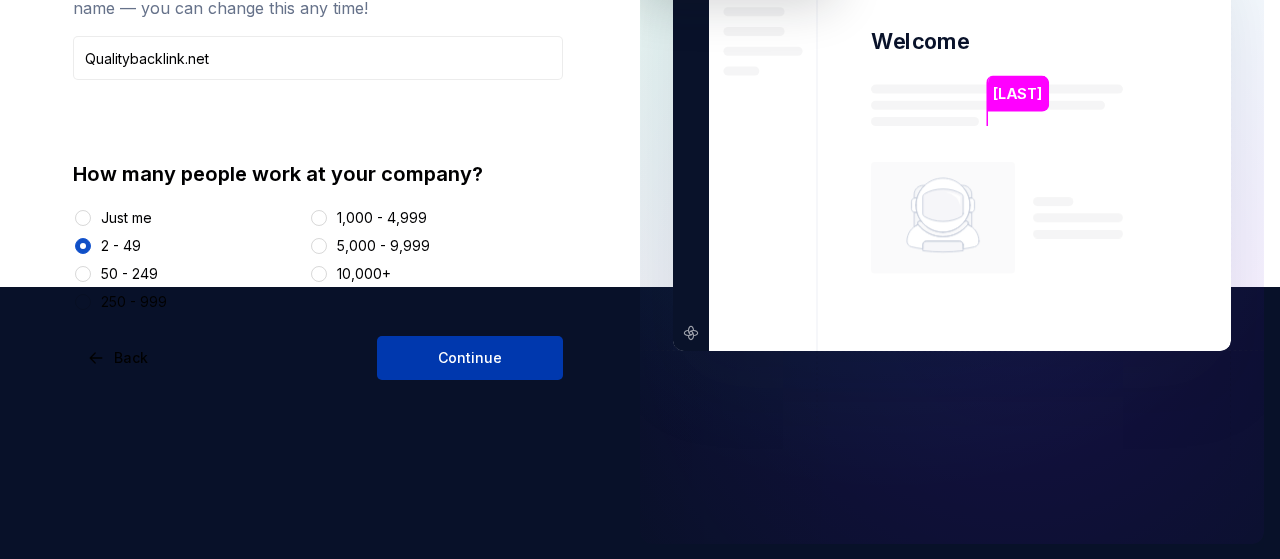 click on "Continue" at bounding box center (470, 358) 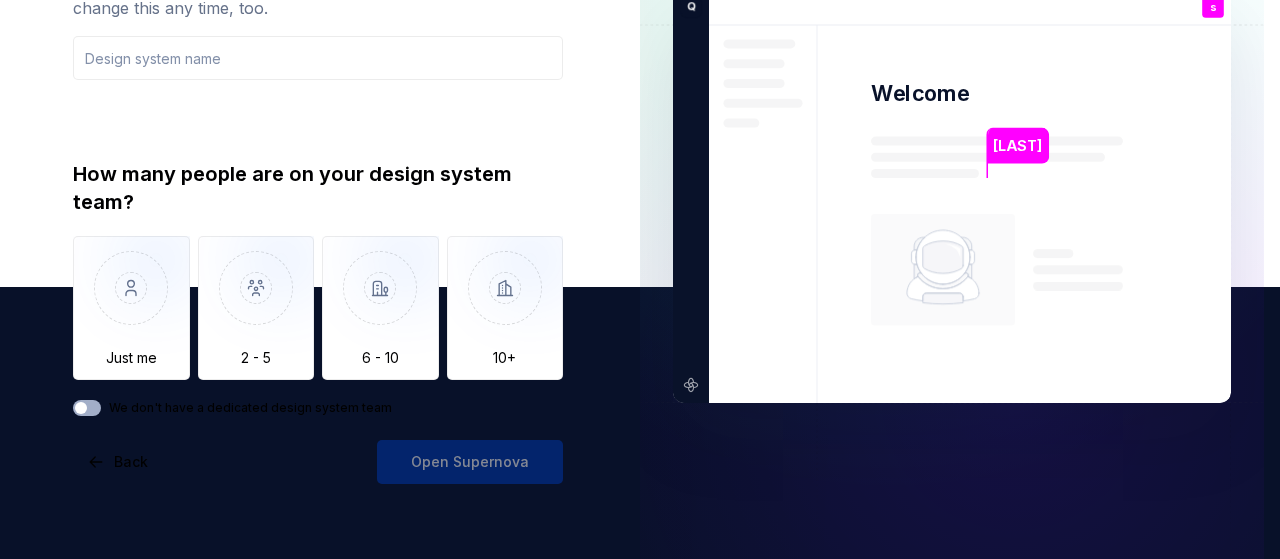 scroll, scrollTop: 90, scrollLeft: 0, axis: vertical 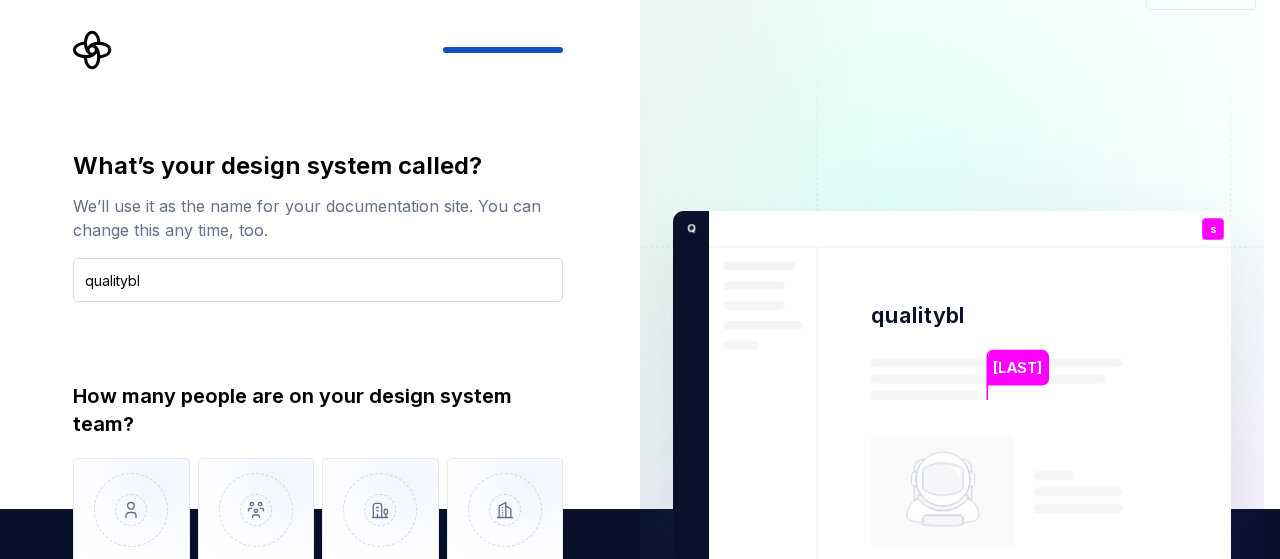 type on "qualitybl" 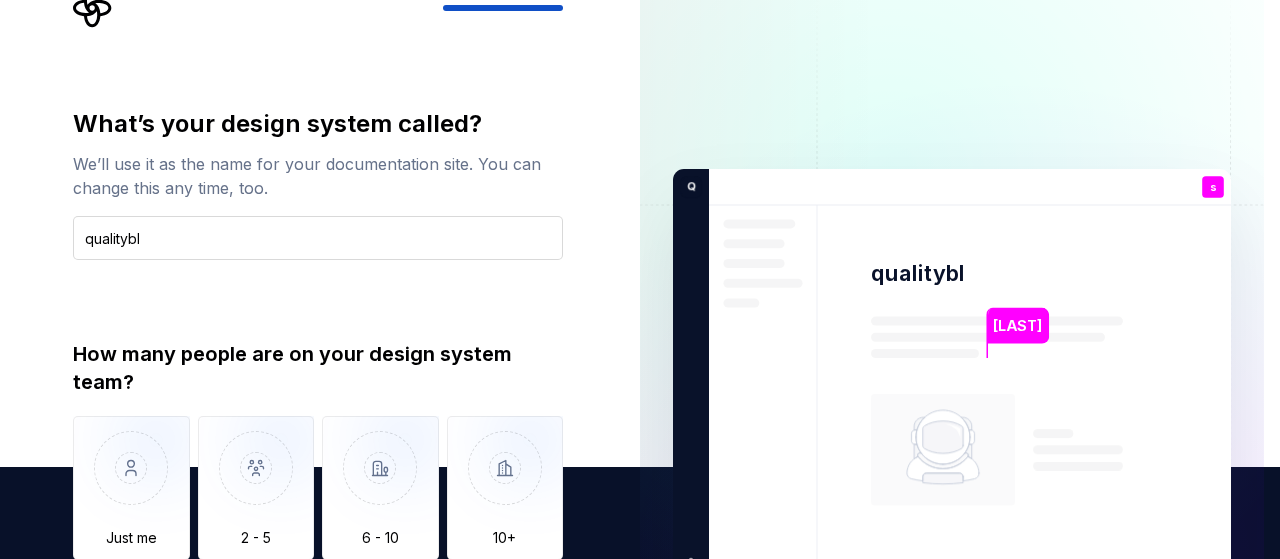 type on "Only one person" 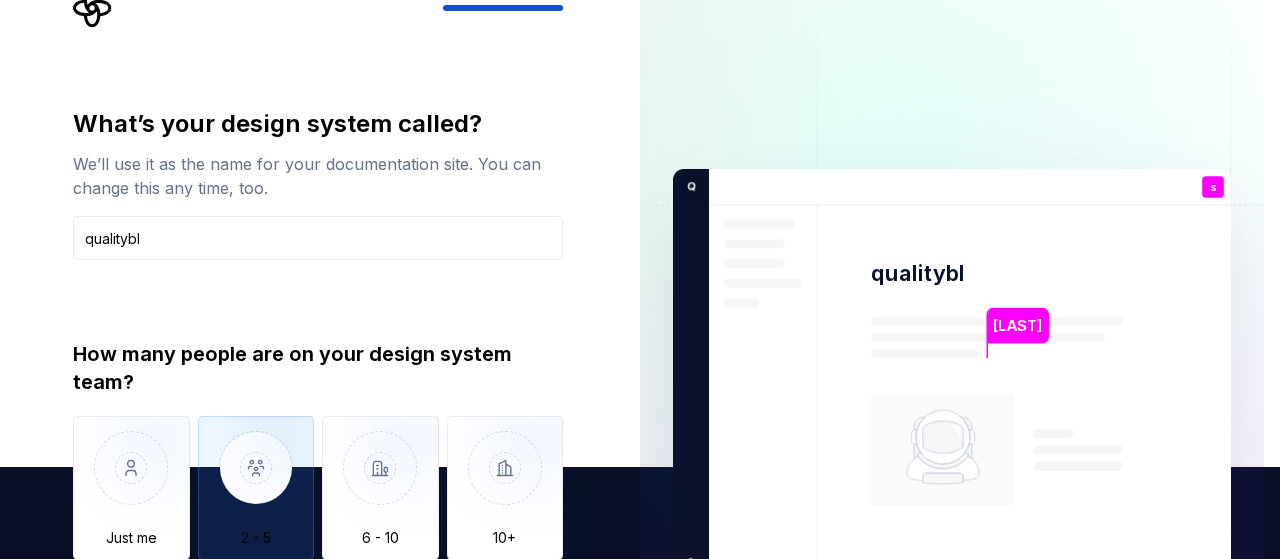 click at bounding box center [256, 483] 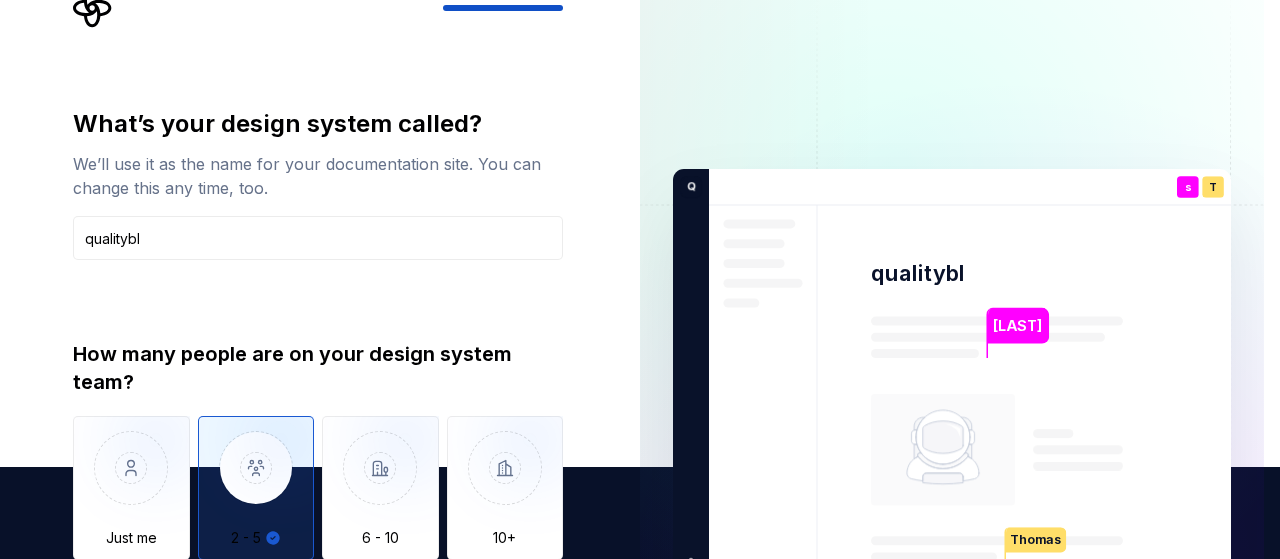 type on "2 - 5" 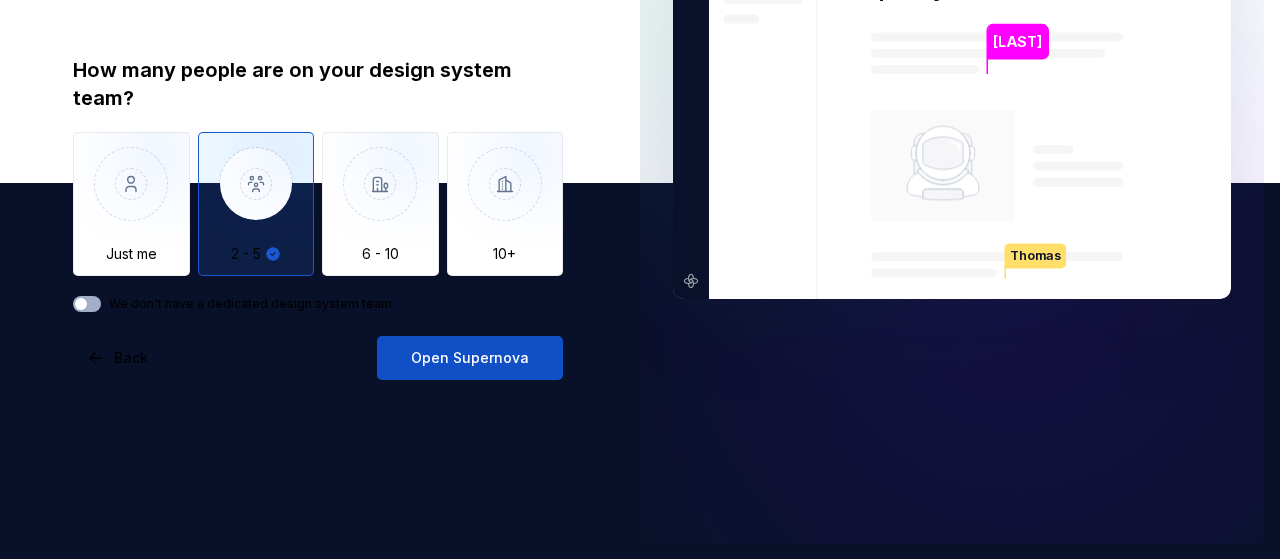 type on "on" 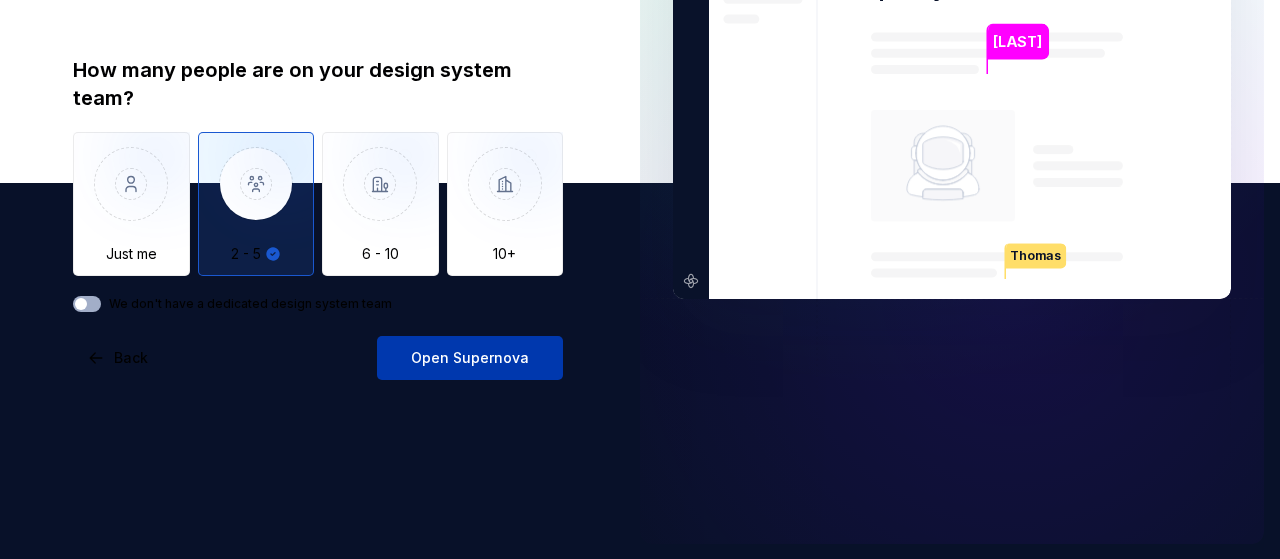 click on "Open Supernova" at bounding box center [470, 358] 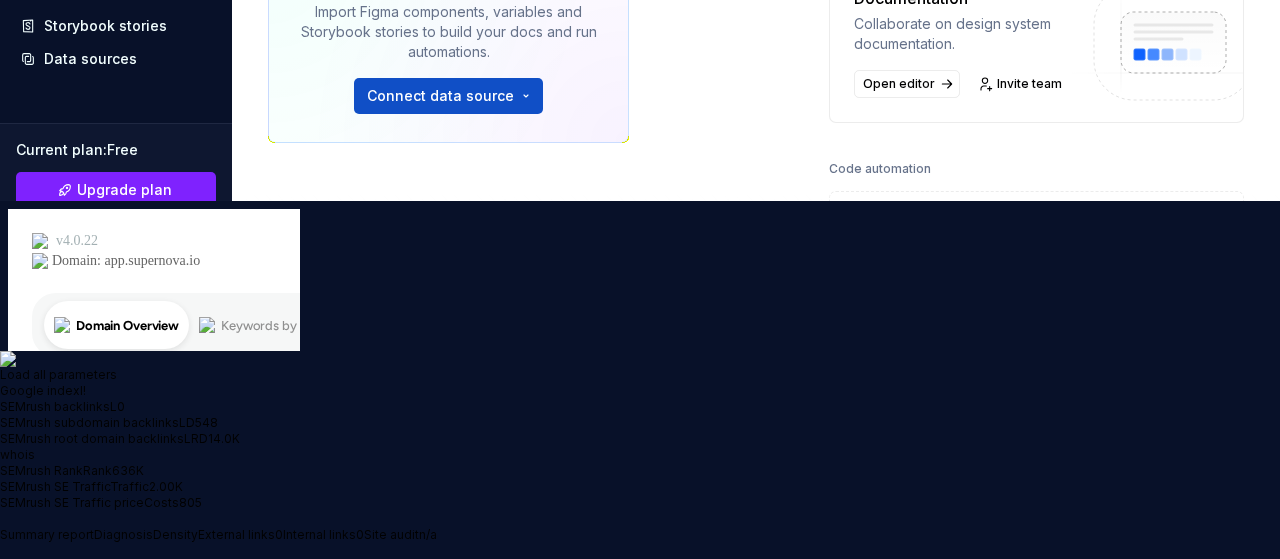 scroll, scrollTop: 40, scrollLeft: 0, axis: vertical 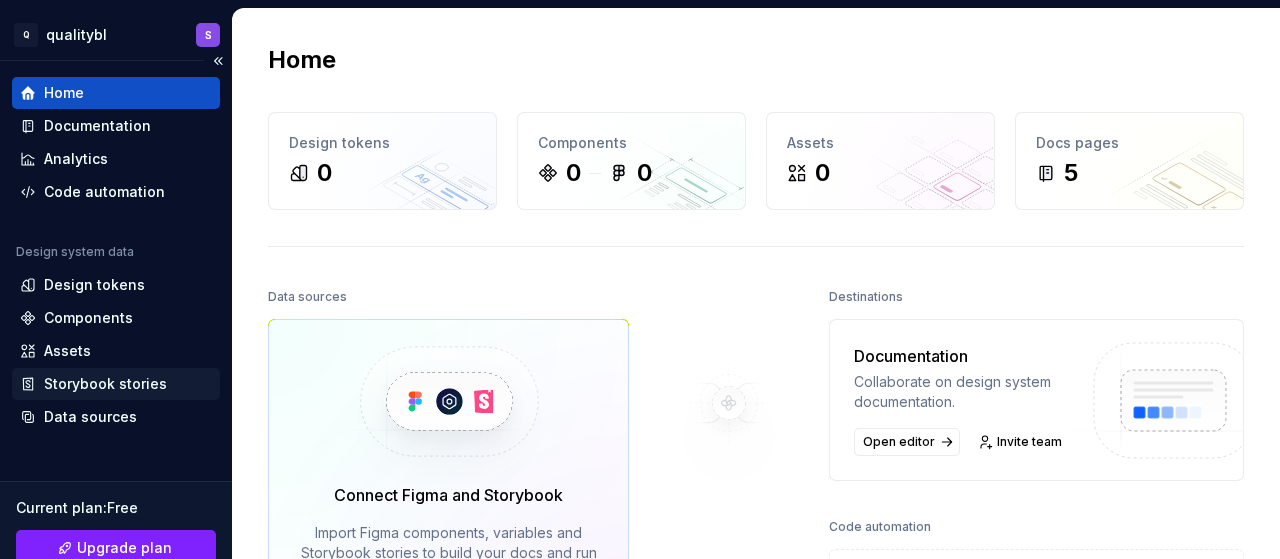 click on "Storybook stories" at bounding box center [105, 384] 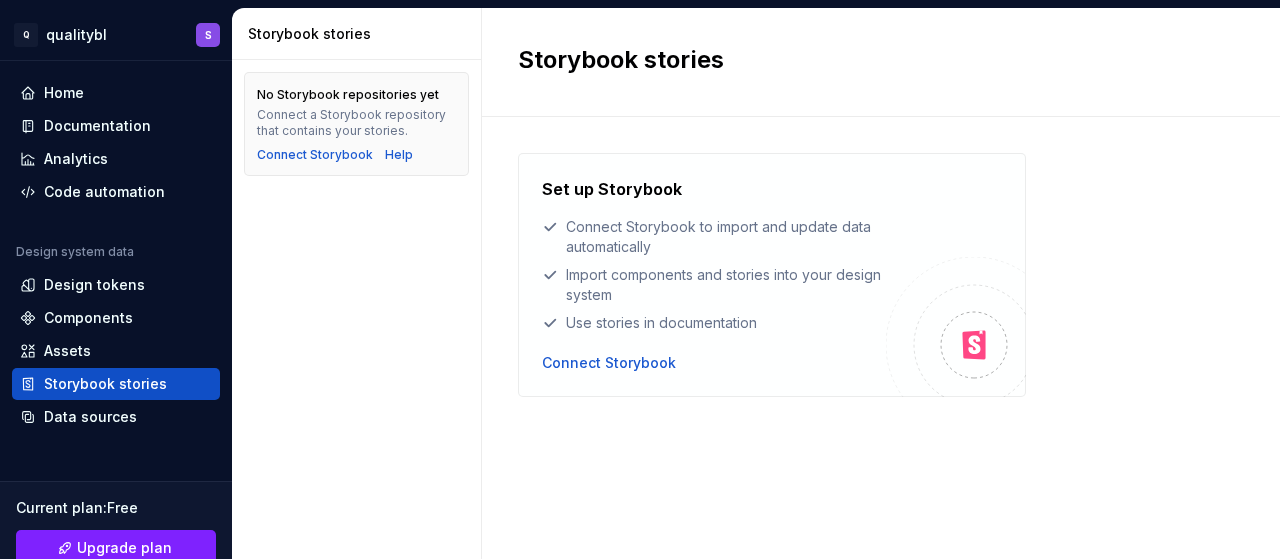 click on "Set up Storybook Connect Storybook to import and update data automatically Import components and stories into your design system Use stories in documentation Connect Storybook" at bounding box center (772, 275) 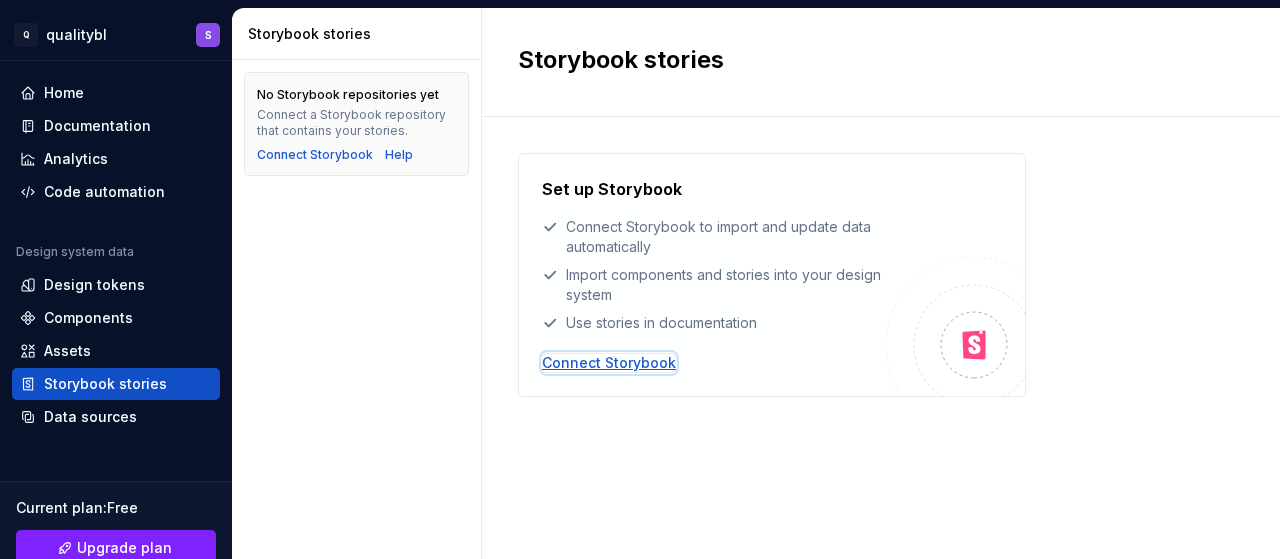click on "Connect Storybook" at bounding box center (609, 363) 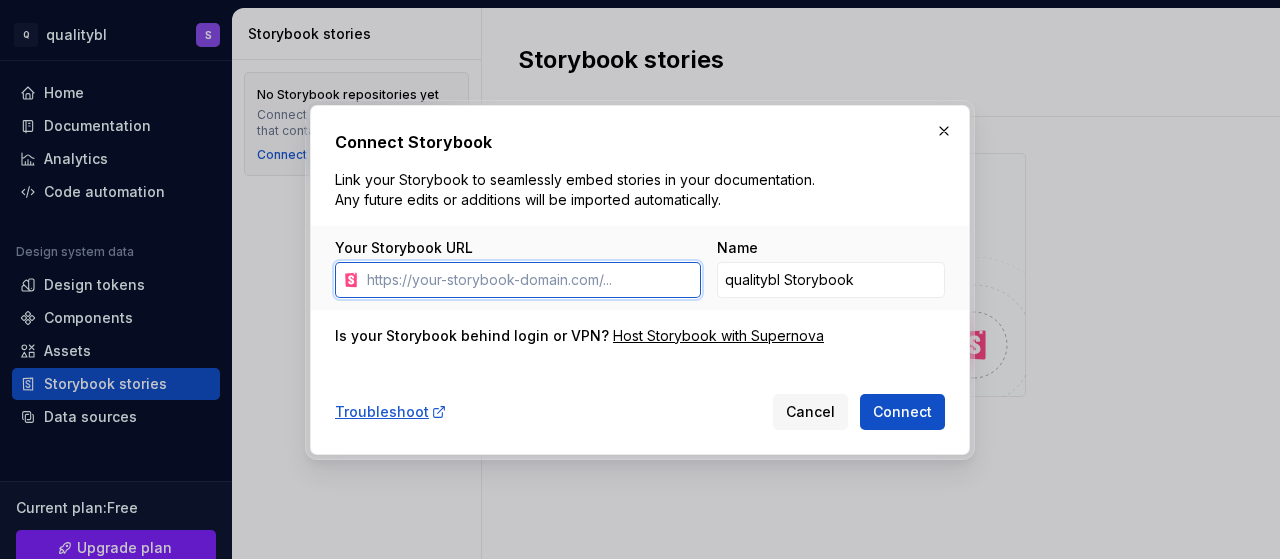 paste on "https://www.qualitybacklink.net/" 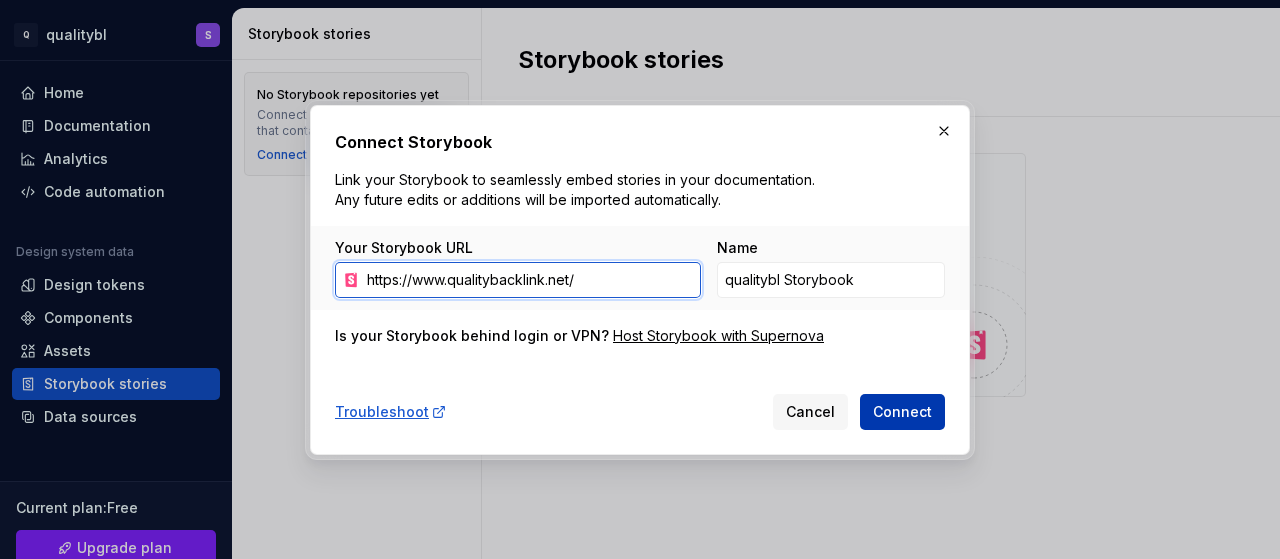 type on "https://www.qualitybacklink.net/" 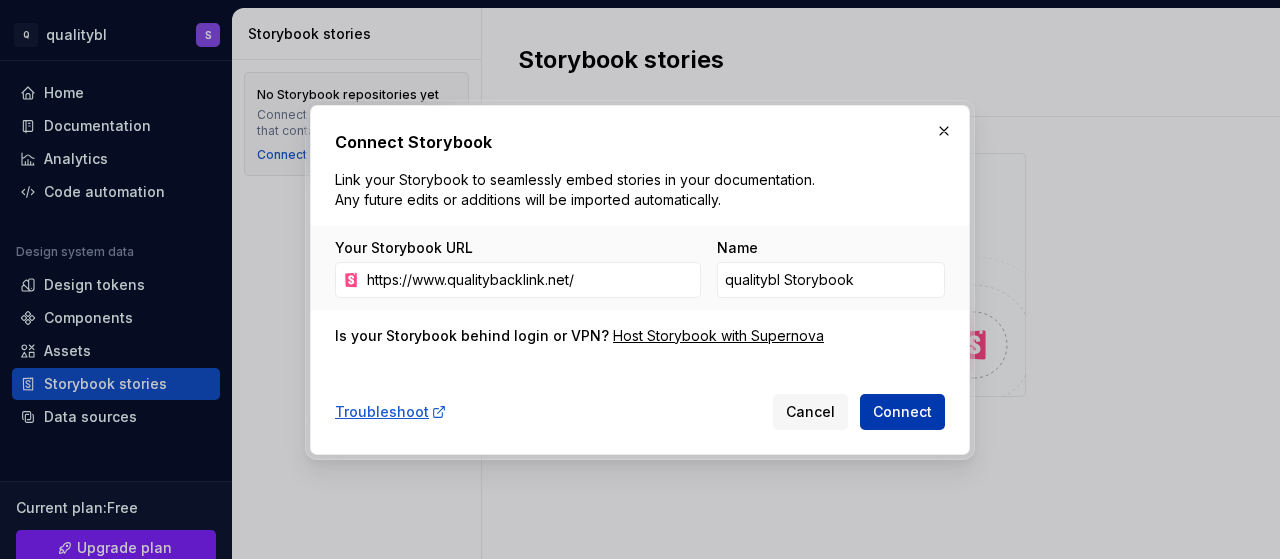 click on "Connect" at bounding box center [902, 412] 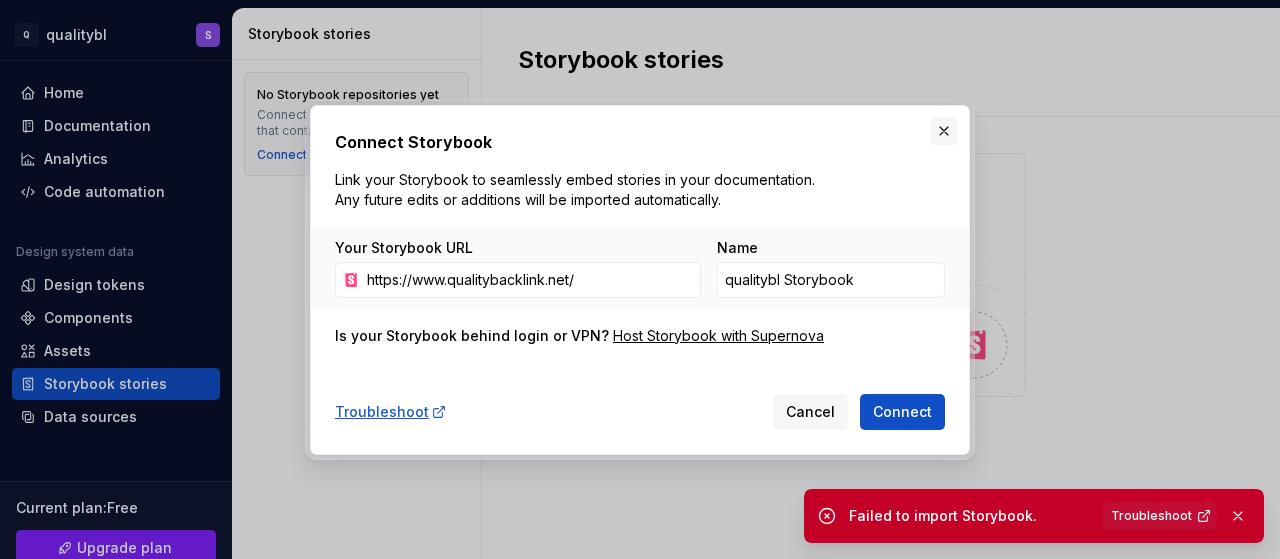 click at bounding box center [944, 131] 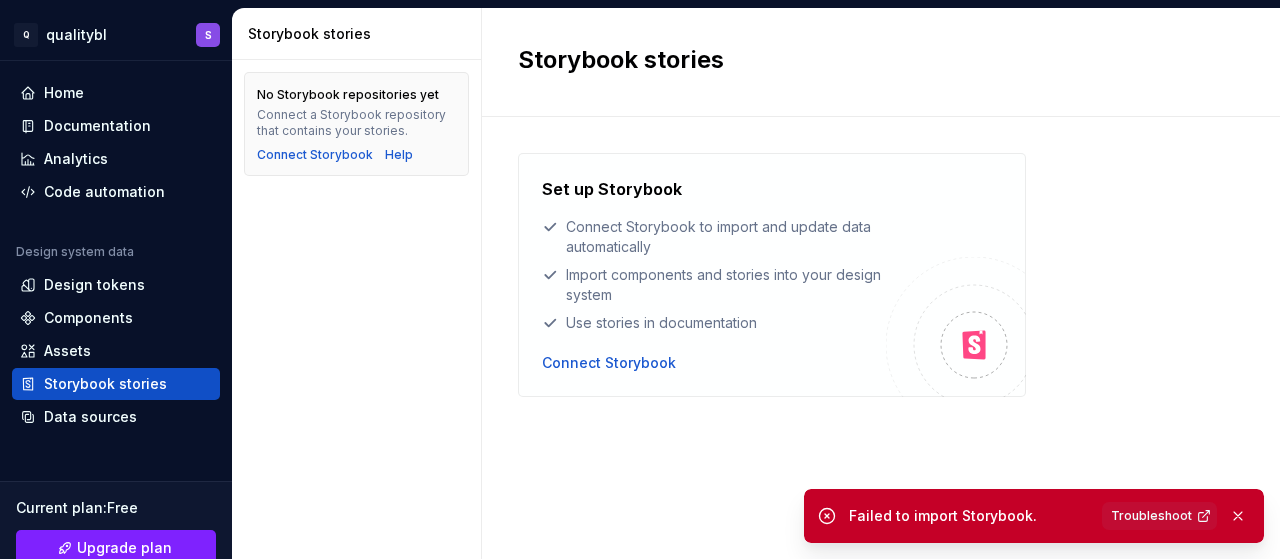 click on "No Storybook repositories yet Connect a Storybook repository that contains your stories. Connect Storybook Help" at bounding box center [356, 309] 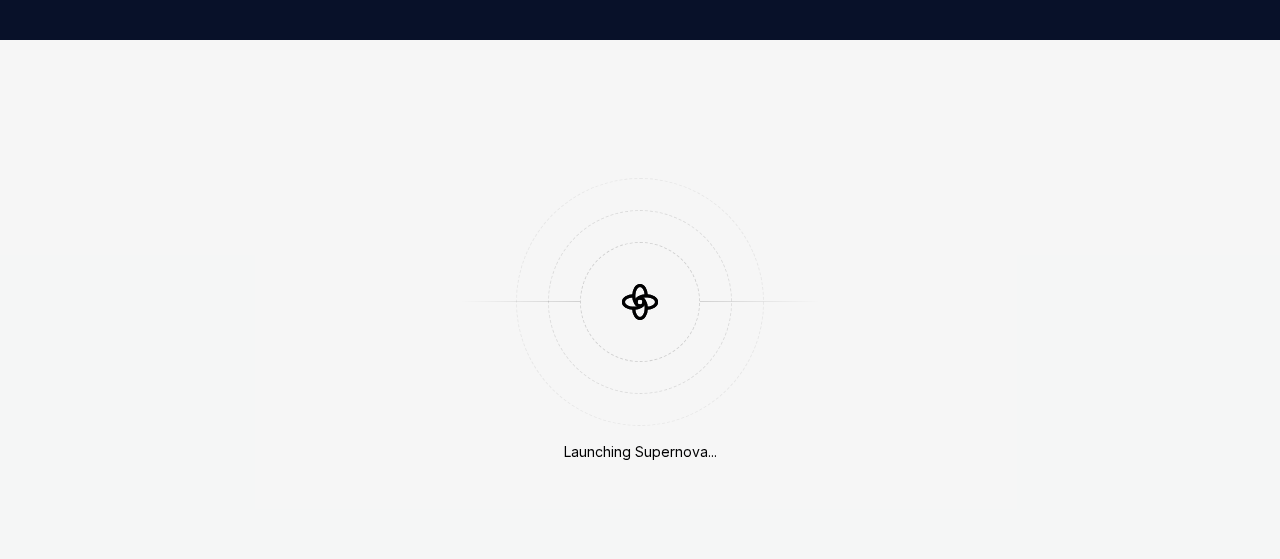 scroll, scrollTop: 0, scrollLeft: 0, axis: both 